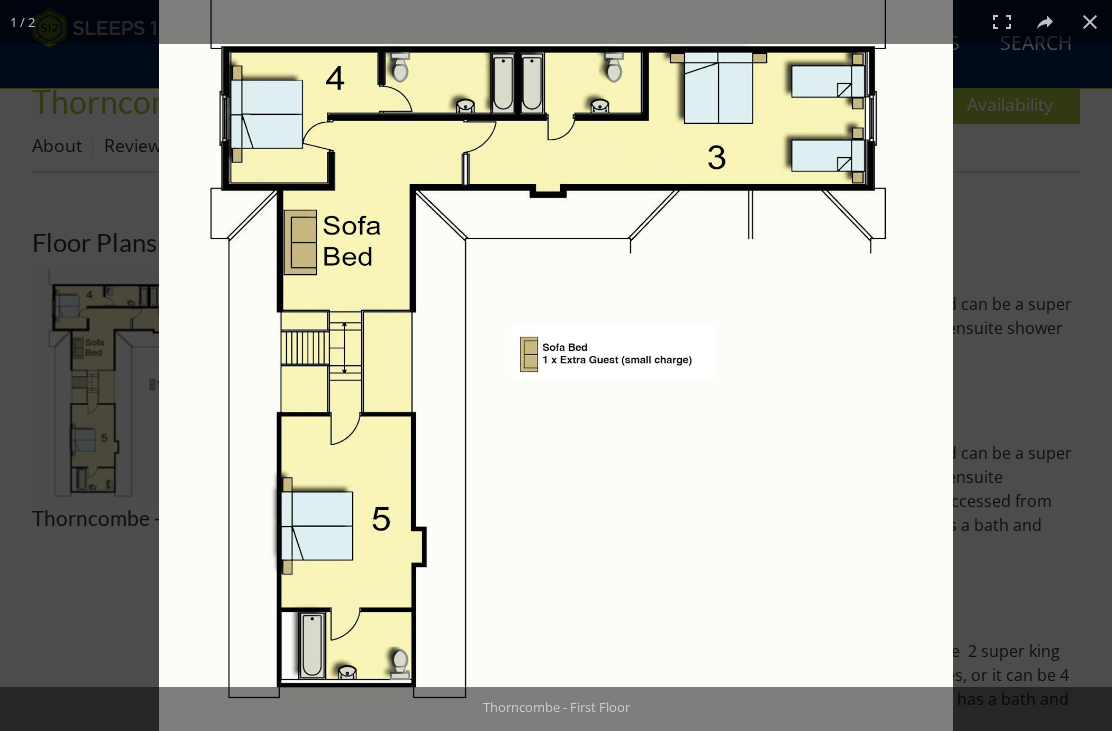 scroll, scrollTop: 0, scrollLeft: 0, axis: both 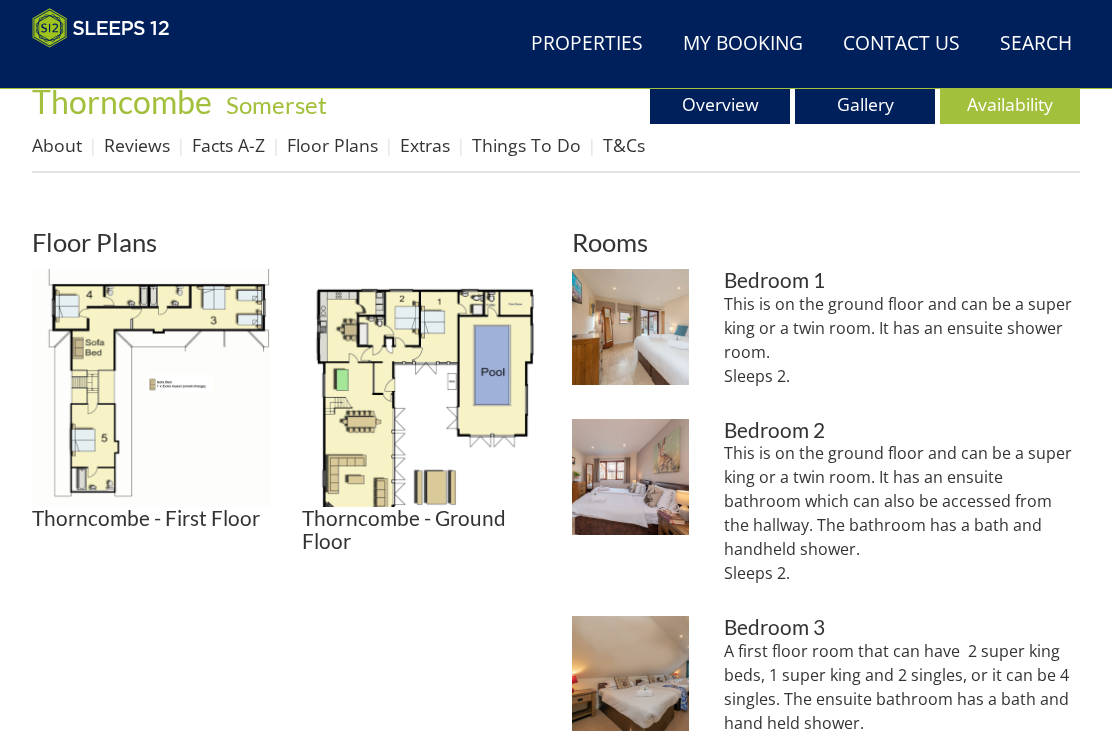 click at bounding box center [630, 327] 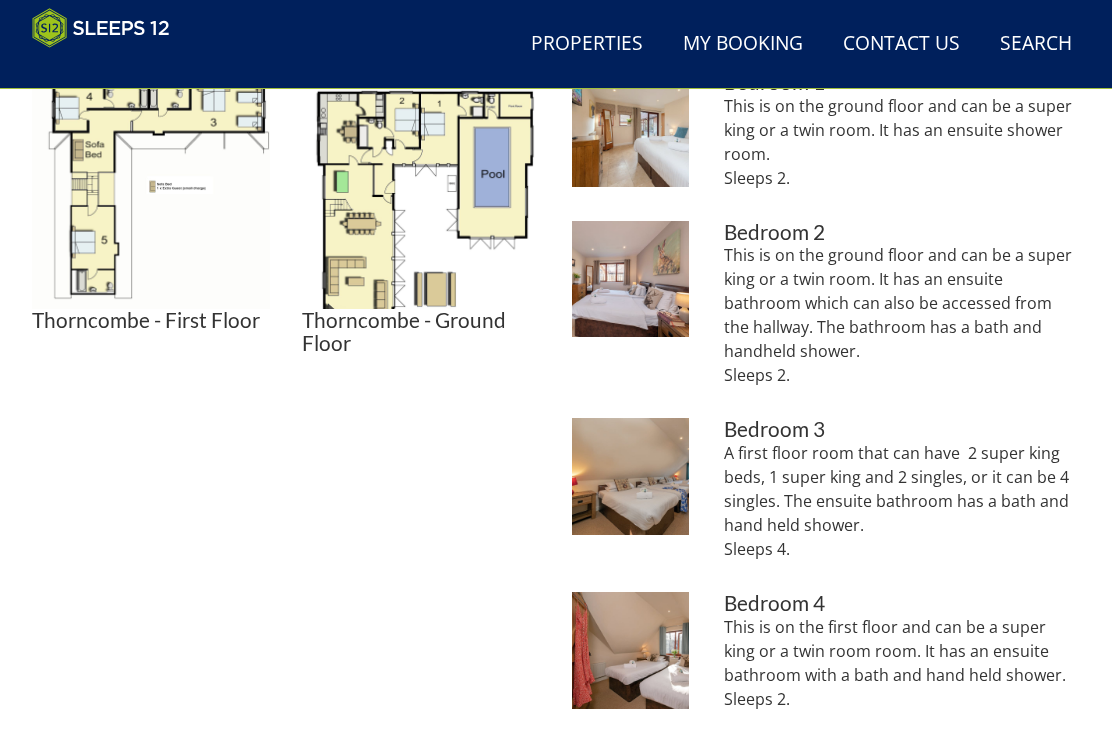 scroll, scrollTop: 887, scrollLeft: 0, axis: vertical 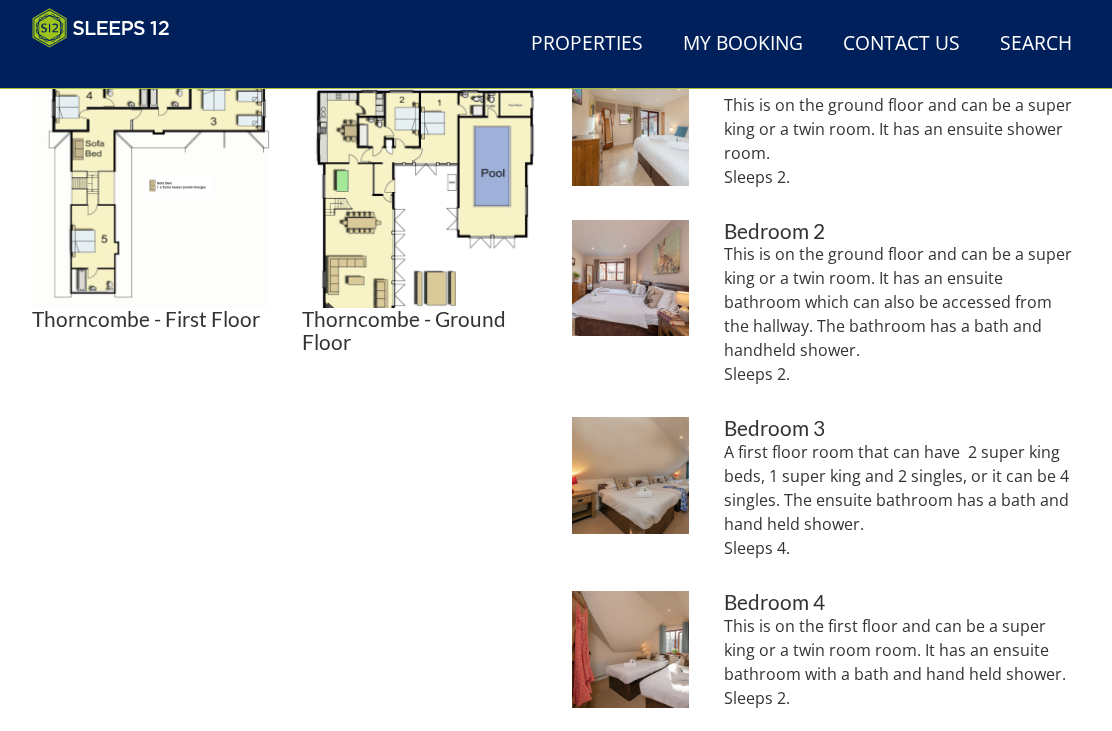 click at bounding box center [630, 475] 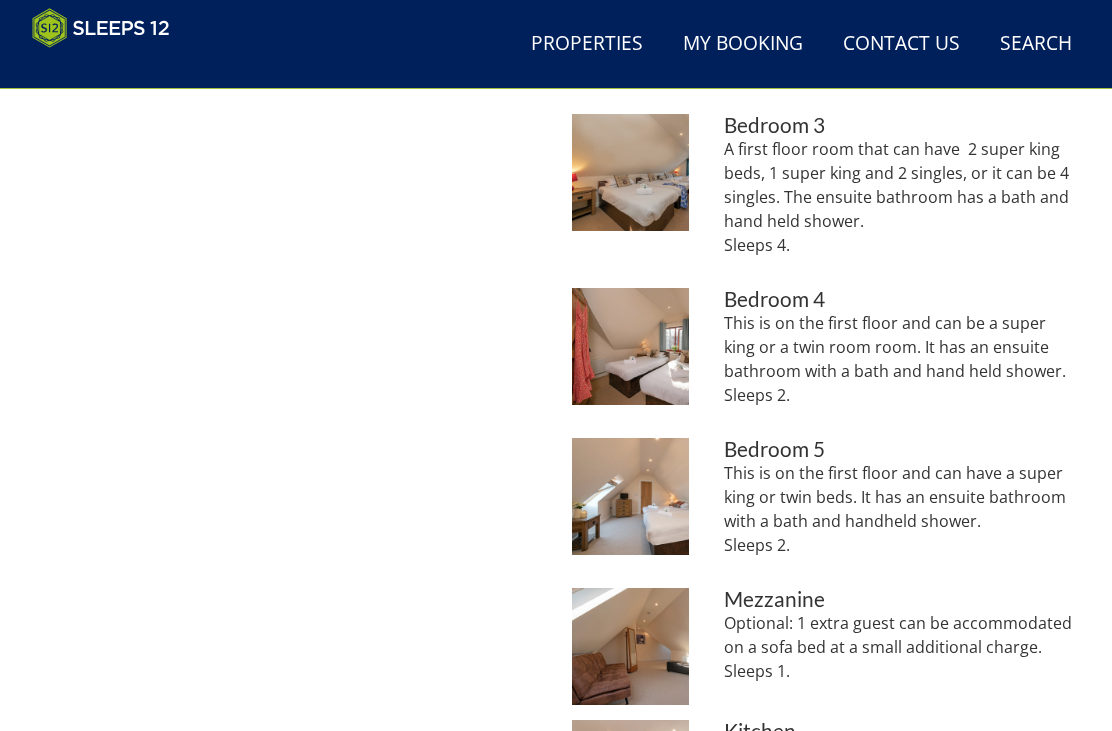 scroll, scrollTop: 1190, scrollLeft: 0, axis: vertical 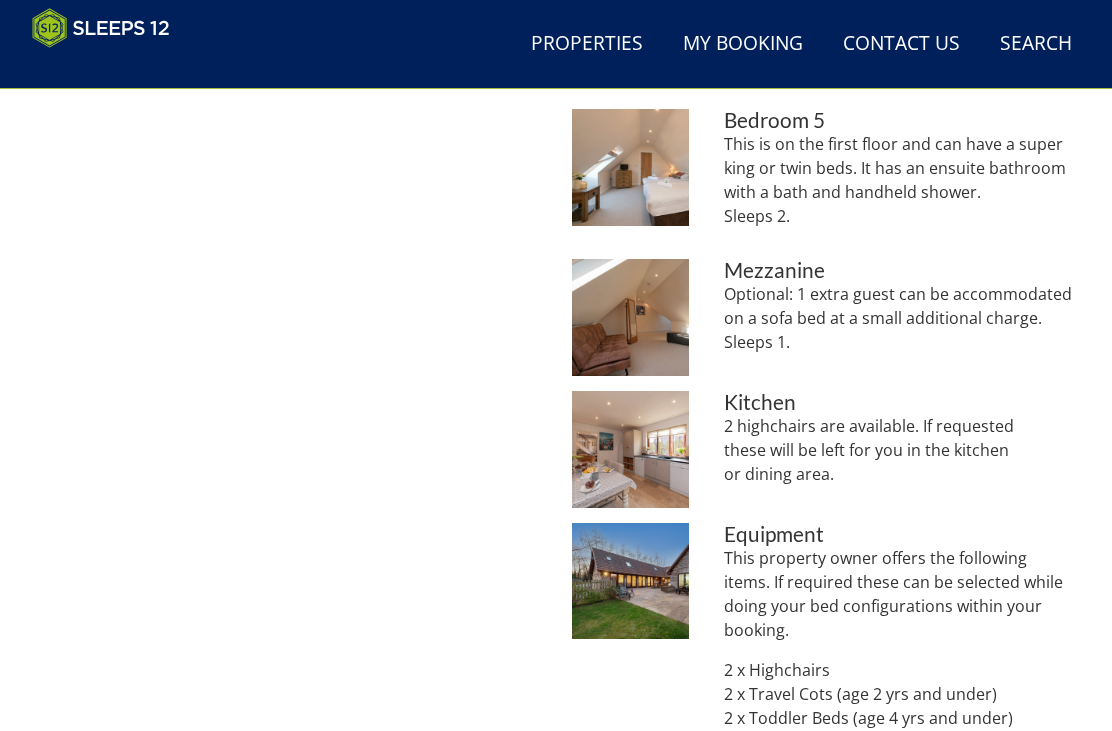 click at bounding box center (630, 449) 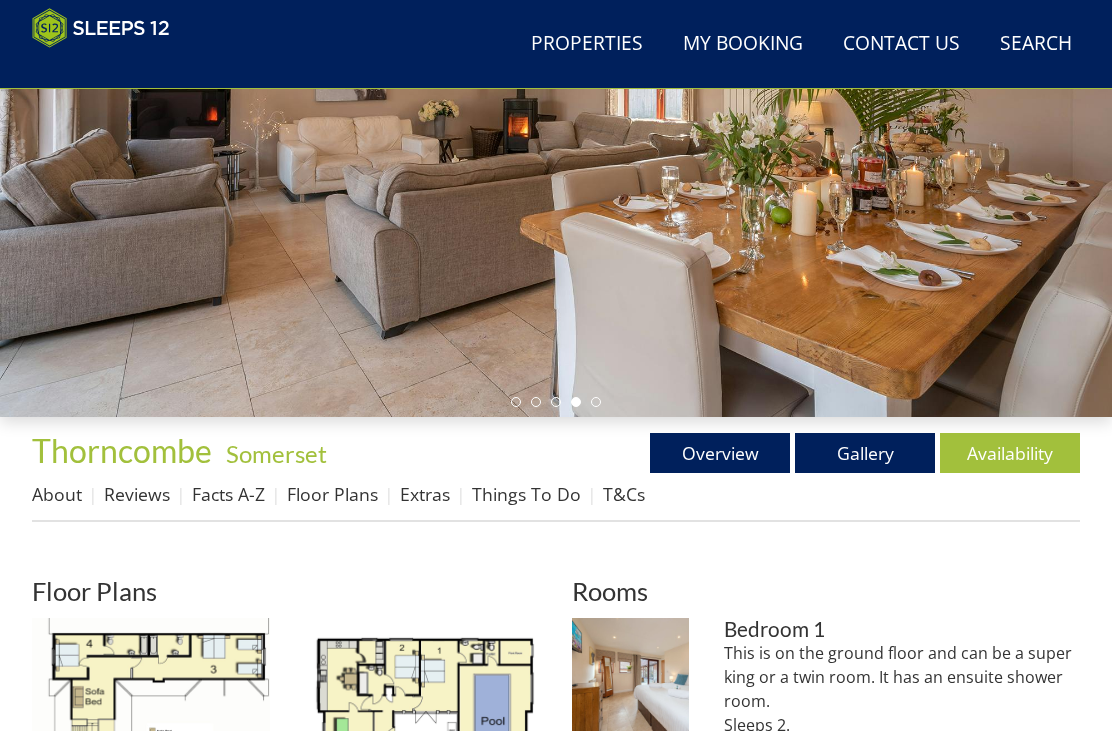 scroll, scrollTop: 337, scrollLeft: 0, axis: vertical 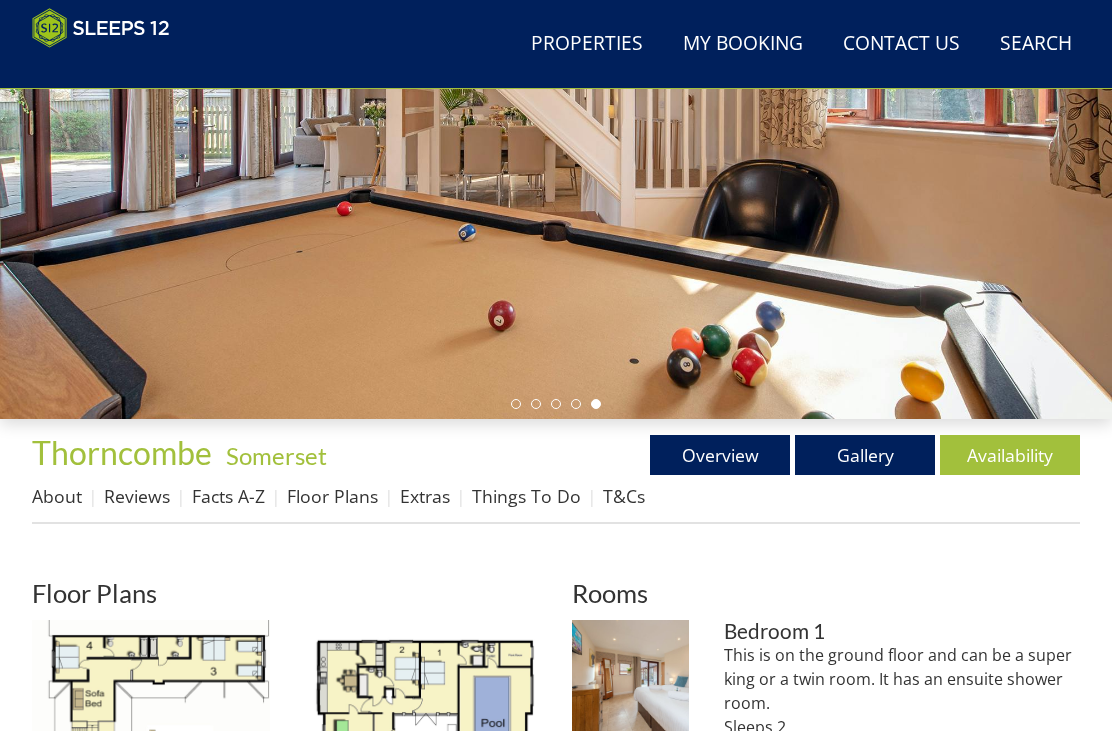 click on "About" at bounding box center (57, 496) 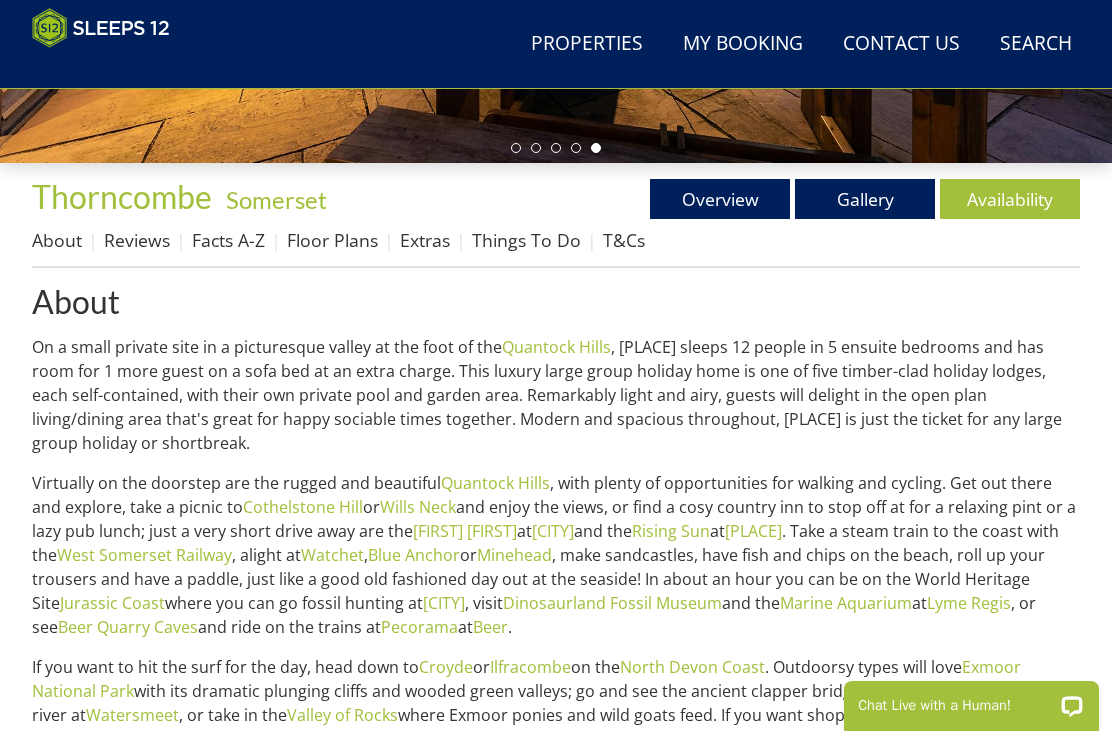 scroll, scrollTop: 591, scrollLeft: 0, axis: vertical 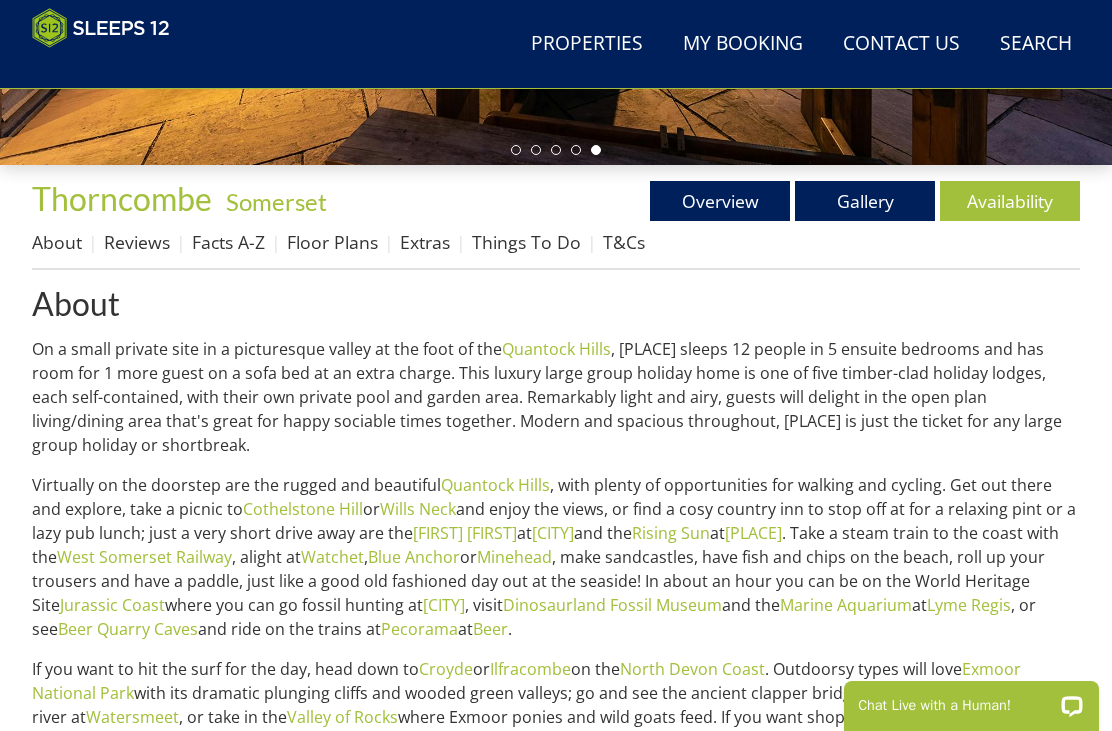 click on "Reviews" at bounding box center (137, 242) 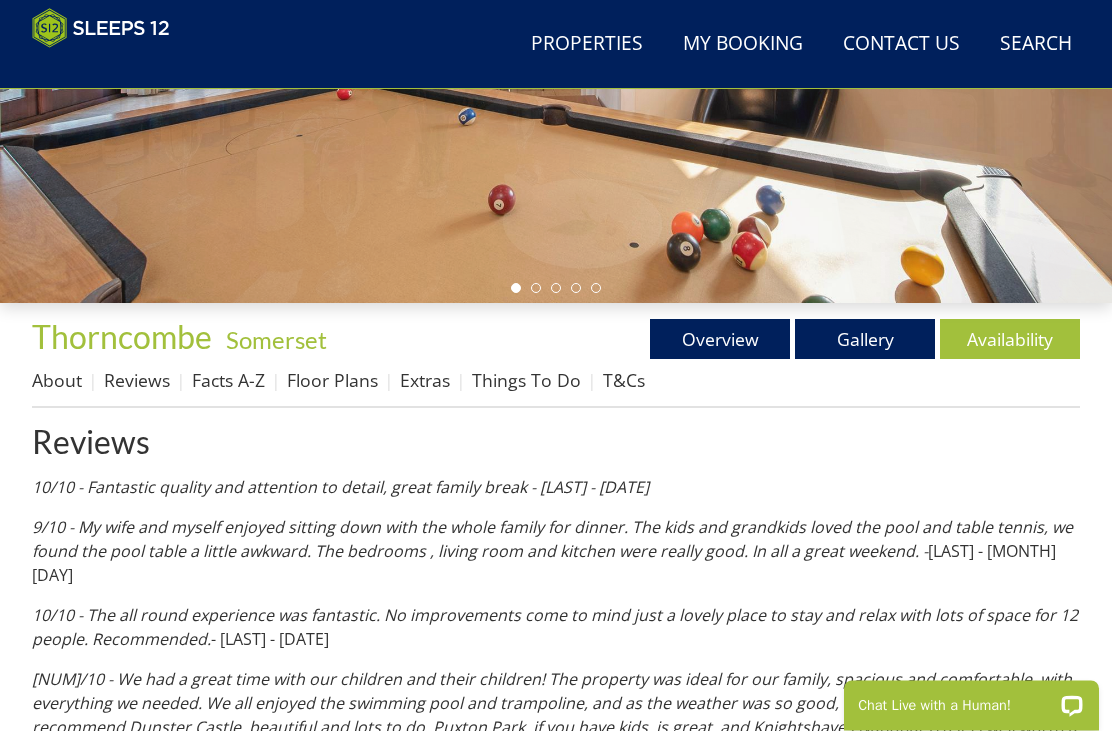 scroll, scrollTop: 453, scrollLeft: 0, axis: vertical 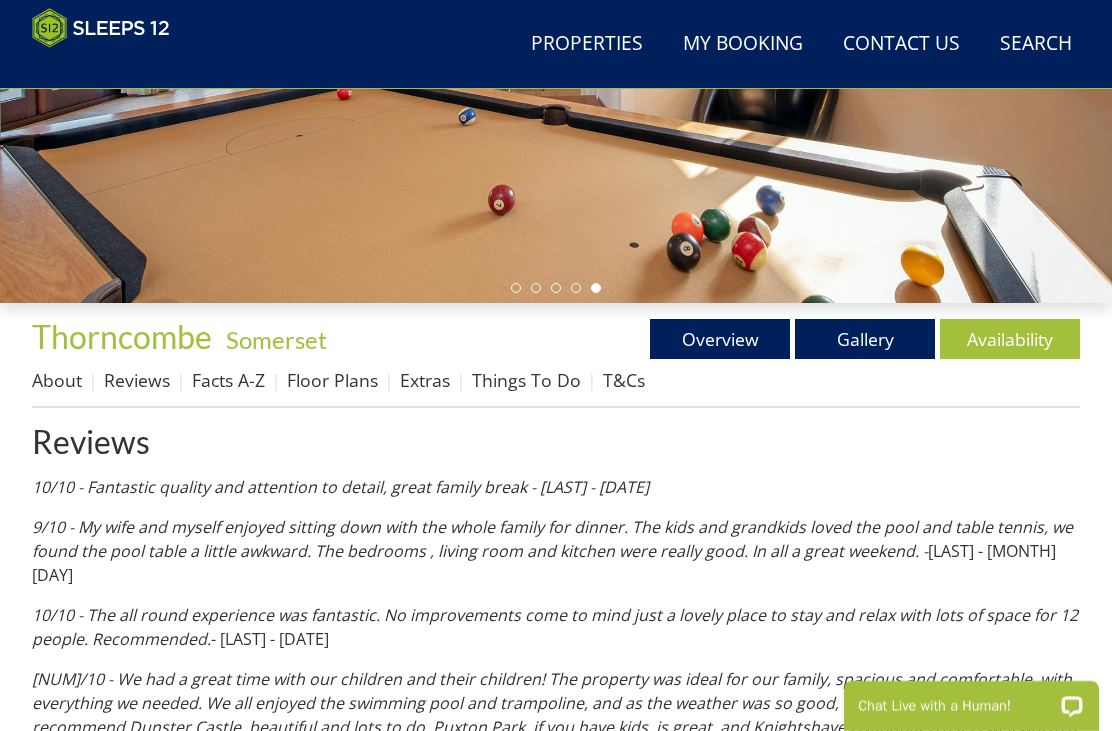 click on "Extras" at bounding box center [425, 380] 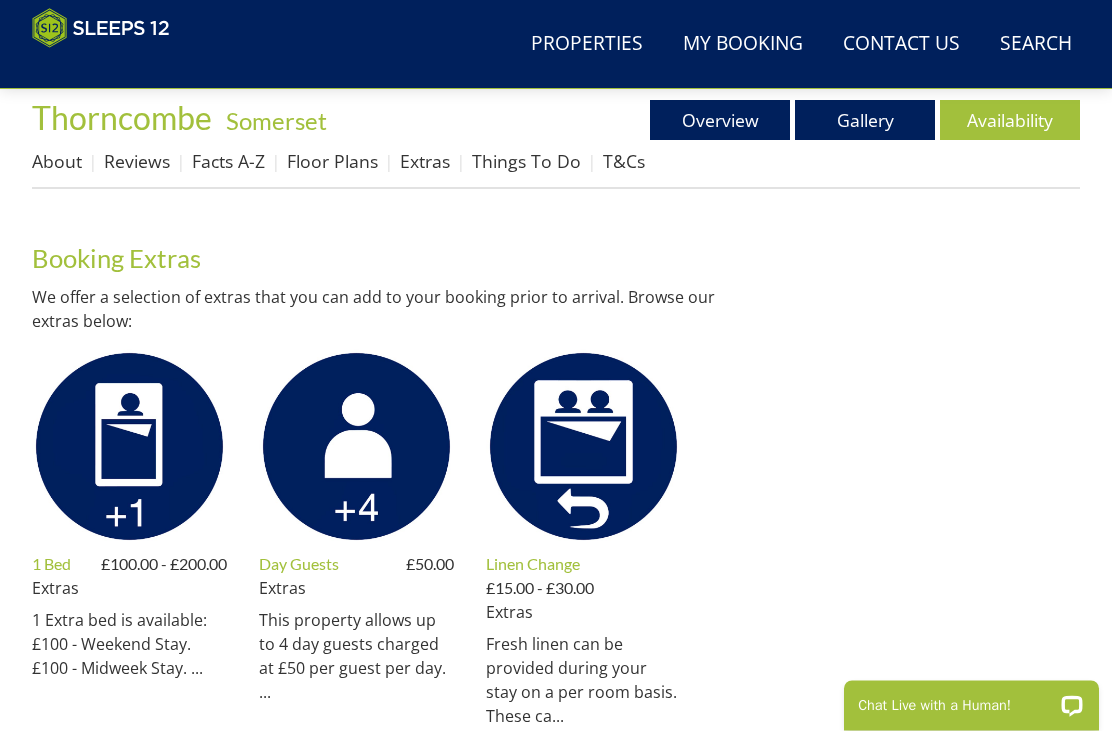 scroll, scrollTop: 673, scrollLeft: 0, axis: vertical 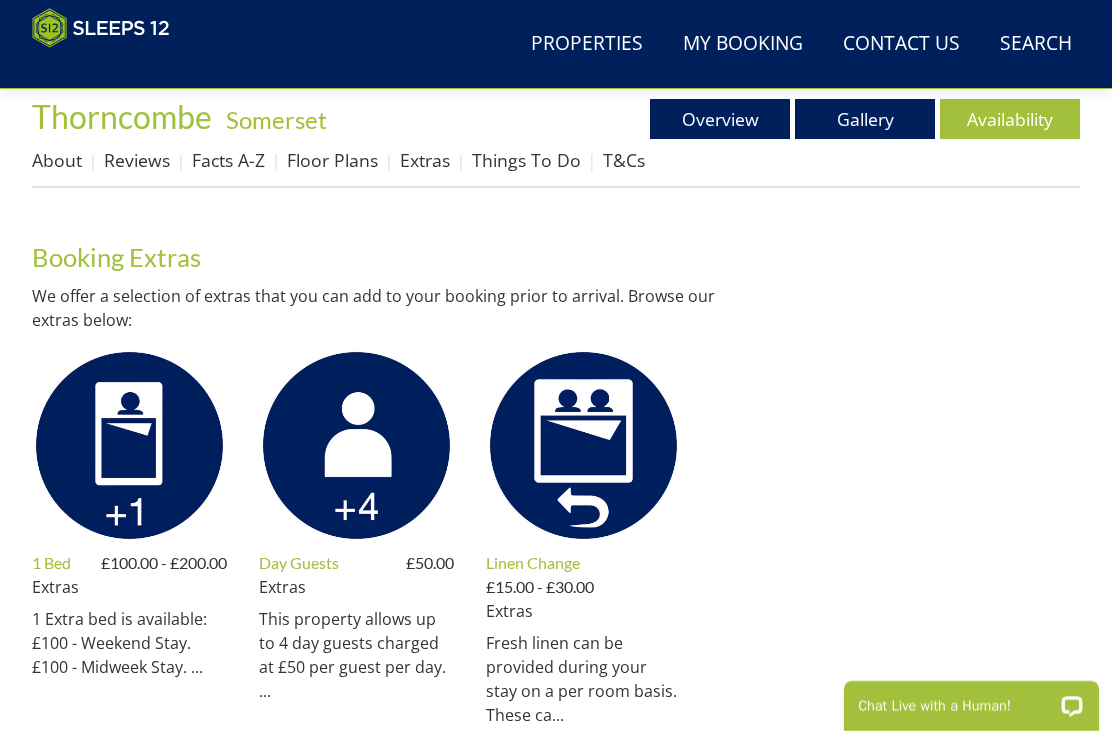click on "Fresh linen can be provided during your stay on a per room basis.
These ca..." at bounding box center (583, 679) 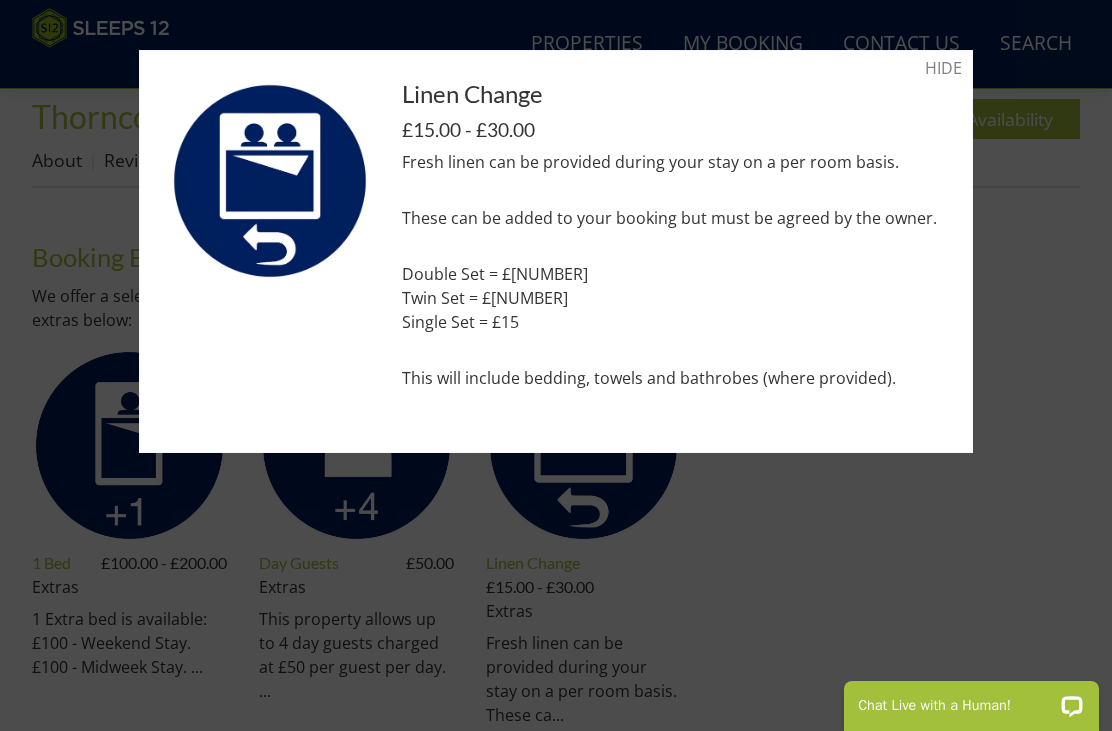 click on "HIDE" at bounding box center [943, 68] 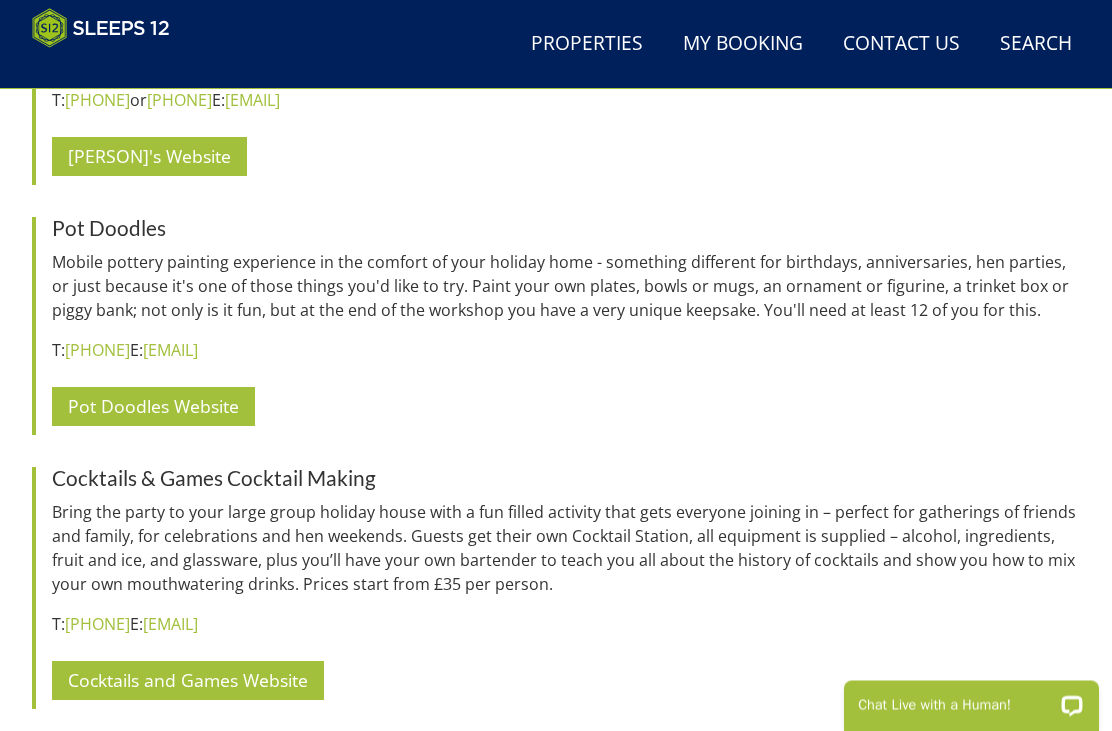 scroll, scrollTop: 7183, scrollLeft: 0, axis: vertical 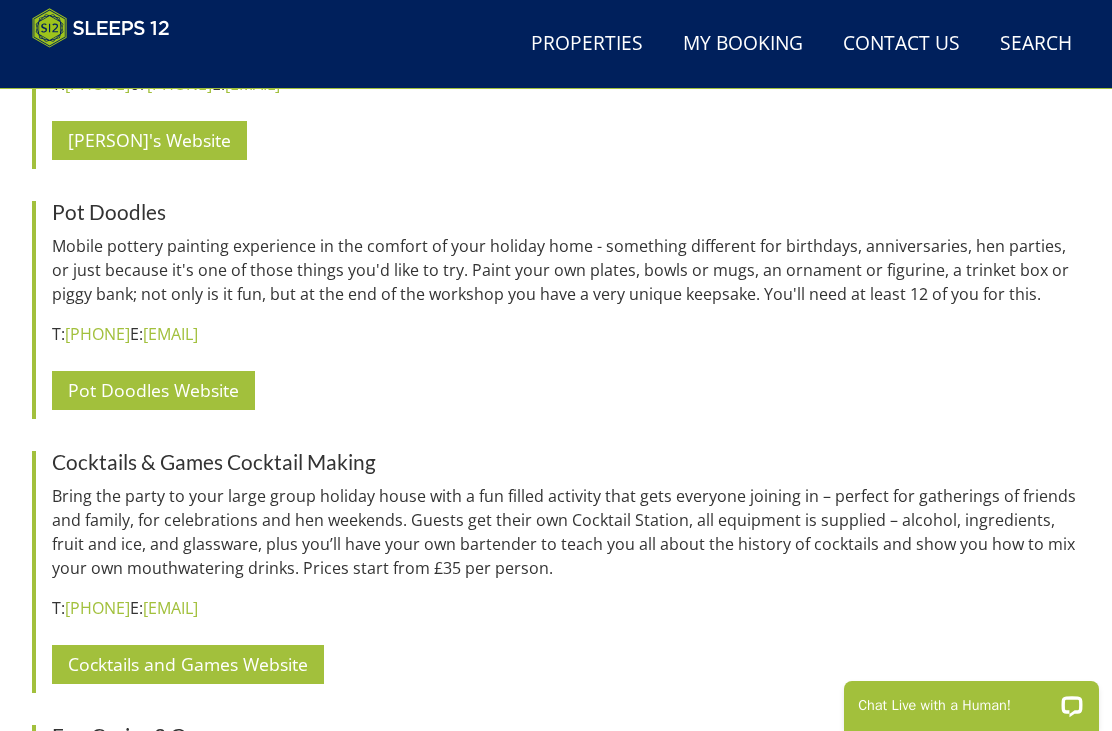 click on "Pot Doodles Website" at bounding box center [153, 390] 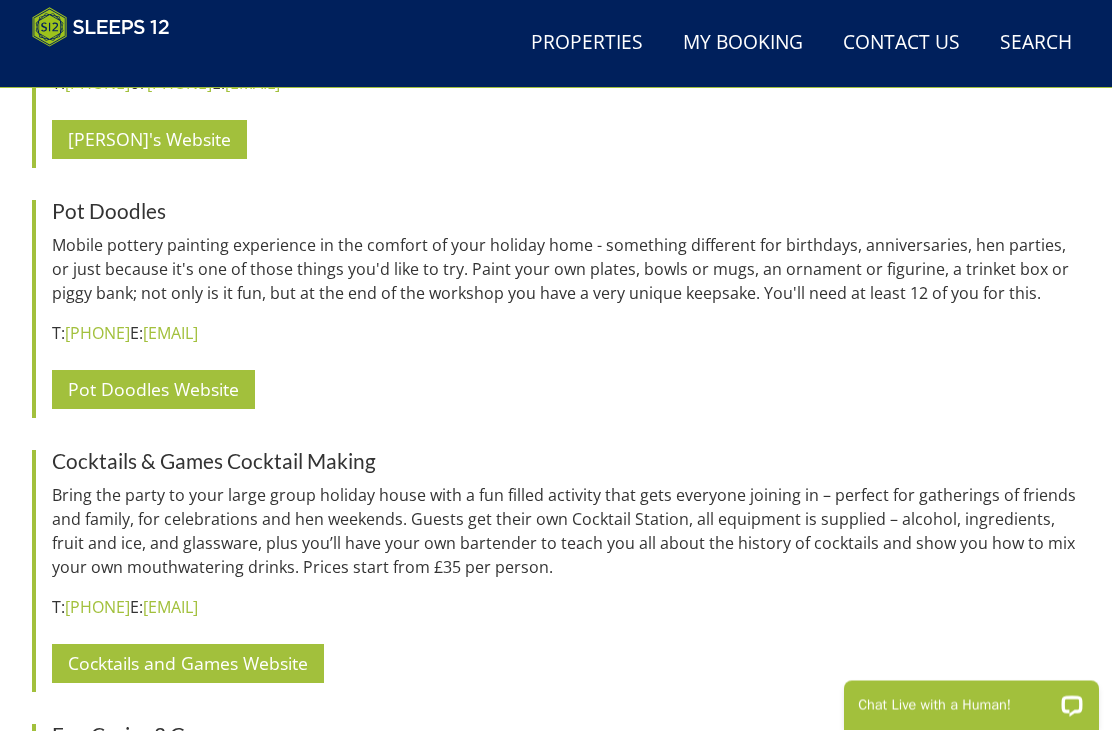 scroll, scrollTop: 7248, scrollLeft: 0, axis: vertical 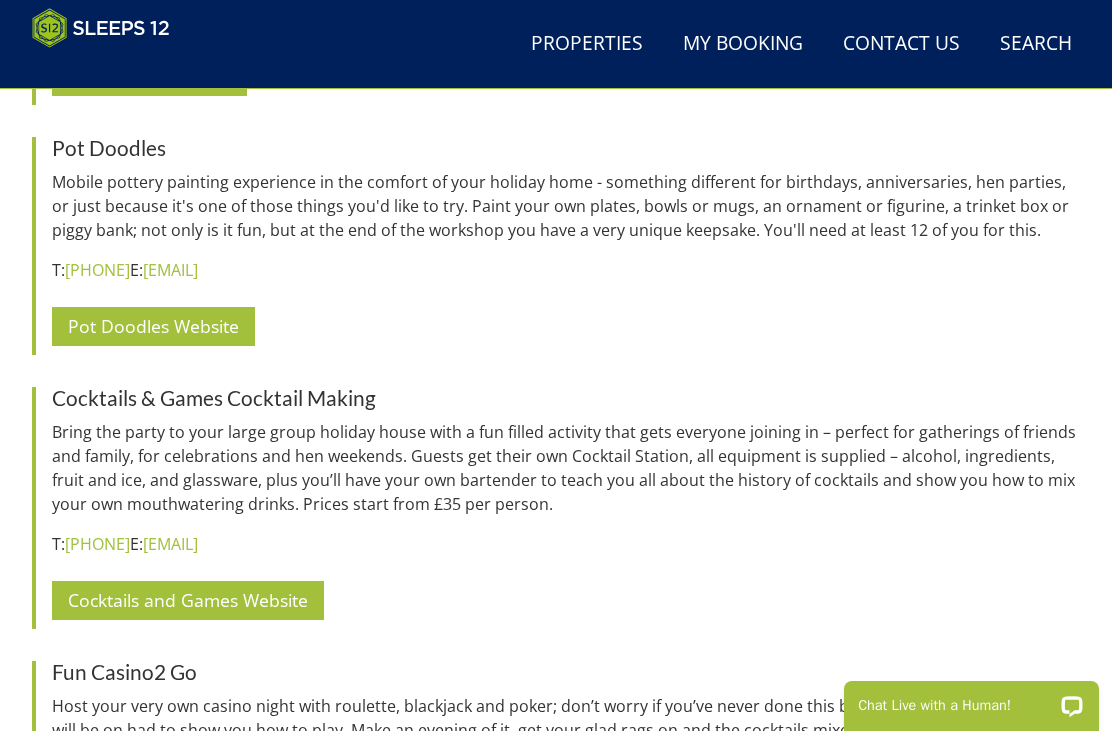 click on "Things To Do" at bounding box center [526, -6415] 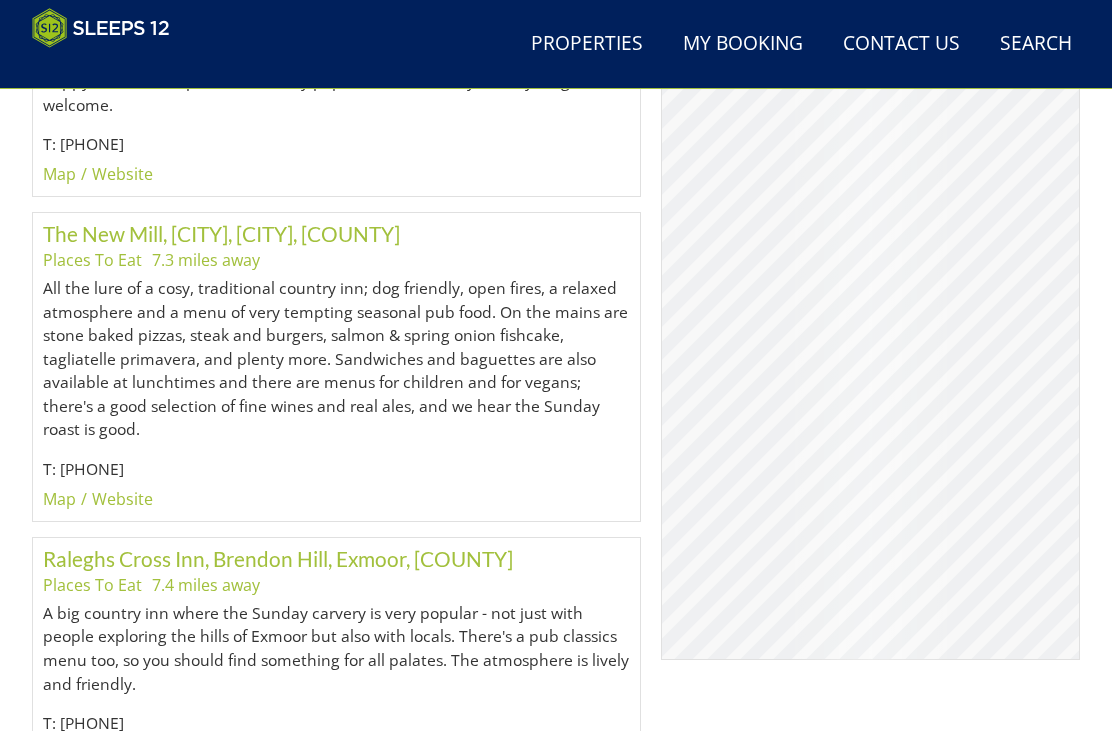 click on "Extras" at bounding box center (425, -6415) 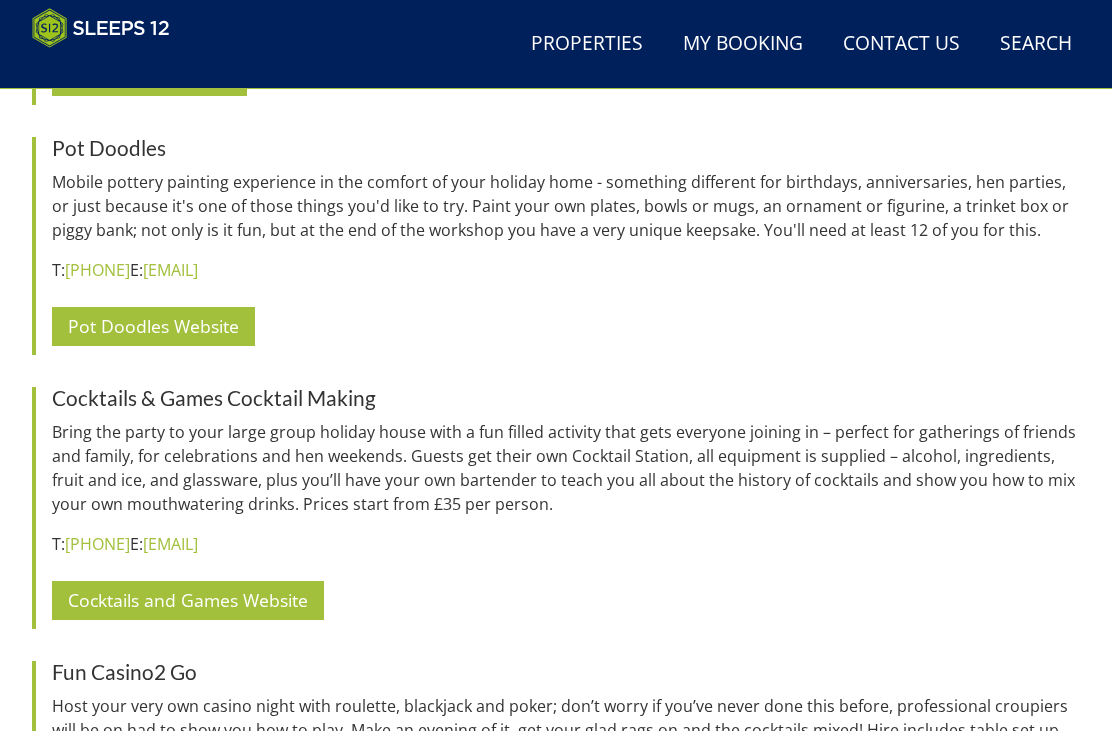 click on "Fun Casino2 Go Website" at bounding box center [168, 850] 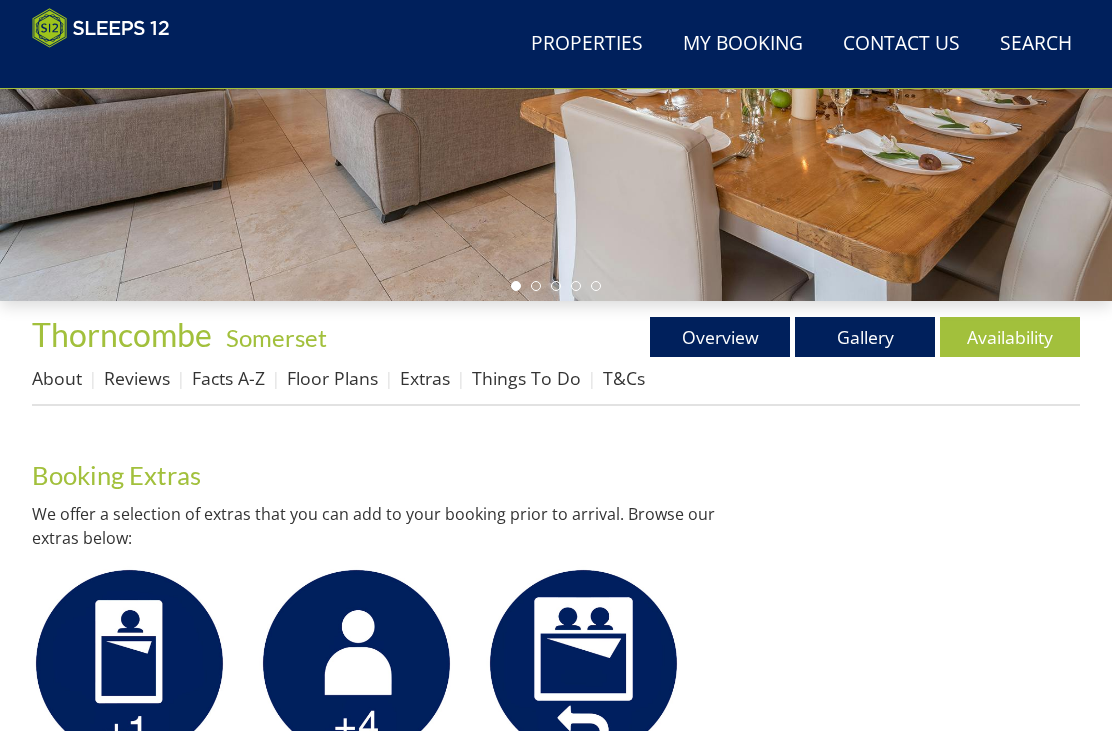 scroll, scrollTop: 455, scrollLeft: 0, axis: vertical 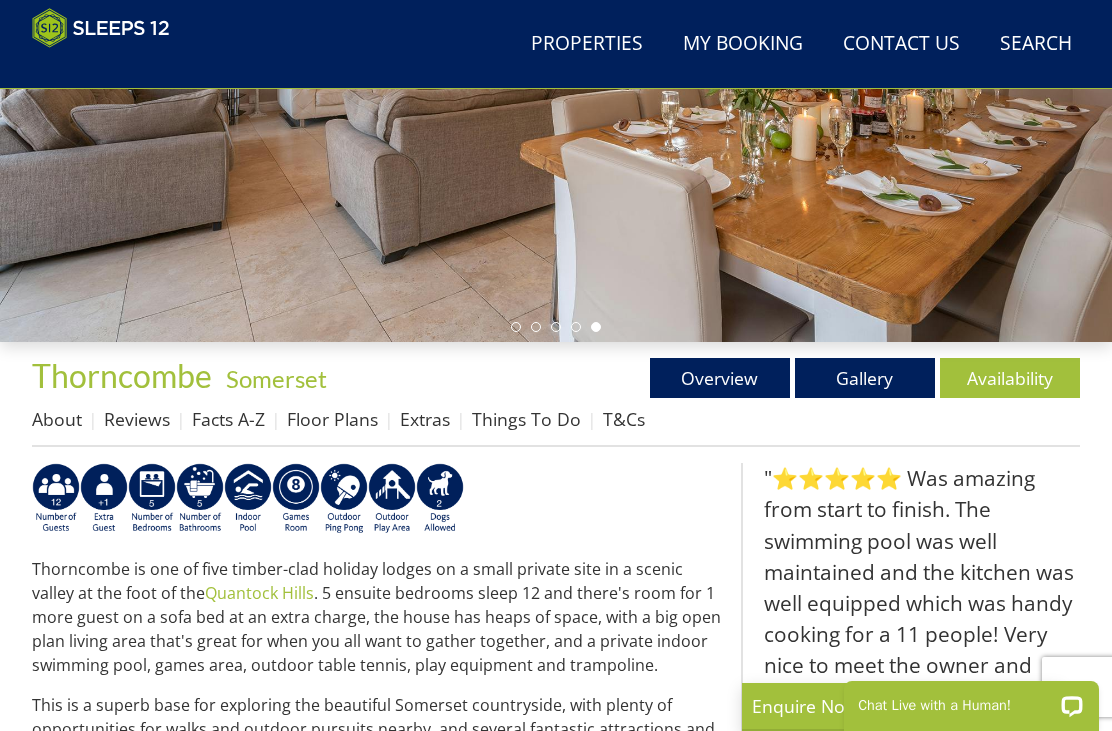 click on "Availability" at bounding box center [1010, 378] 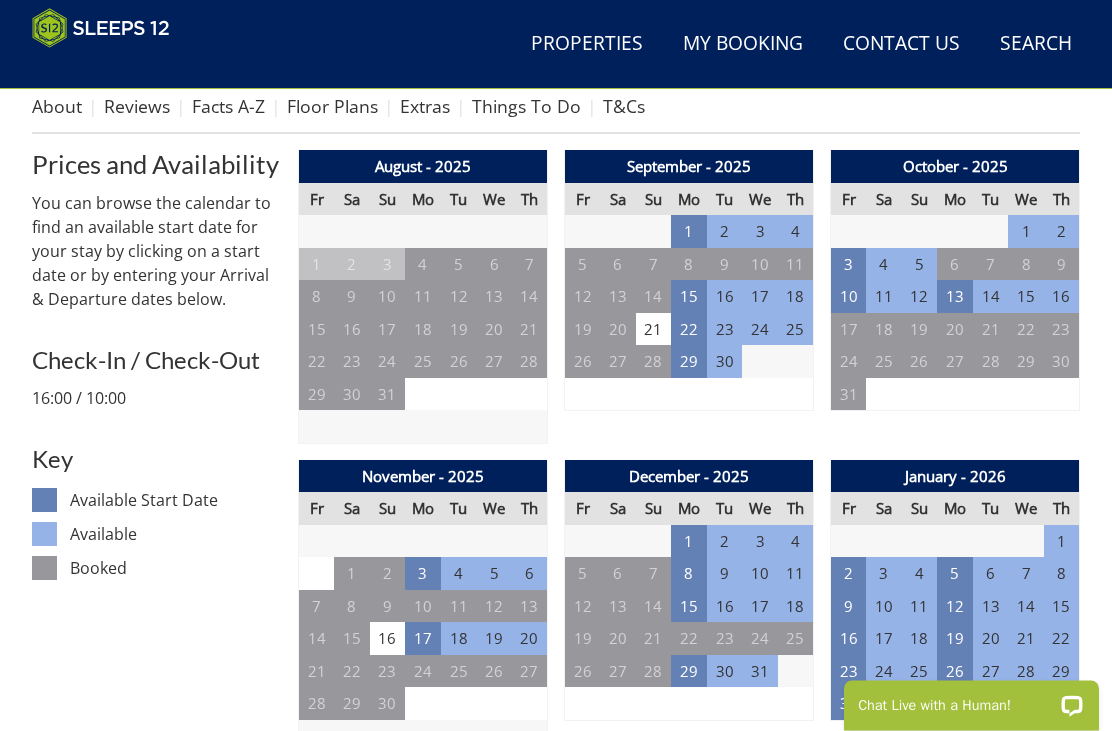 scroll, scrollTop: 728, scrollLeft: 0, axis: vertical 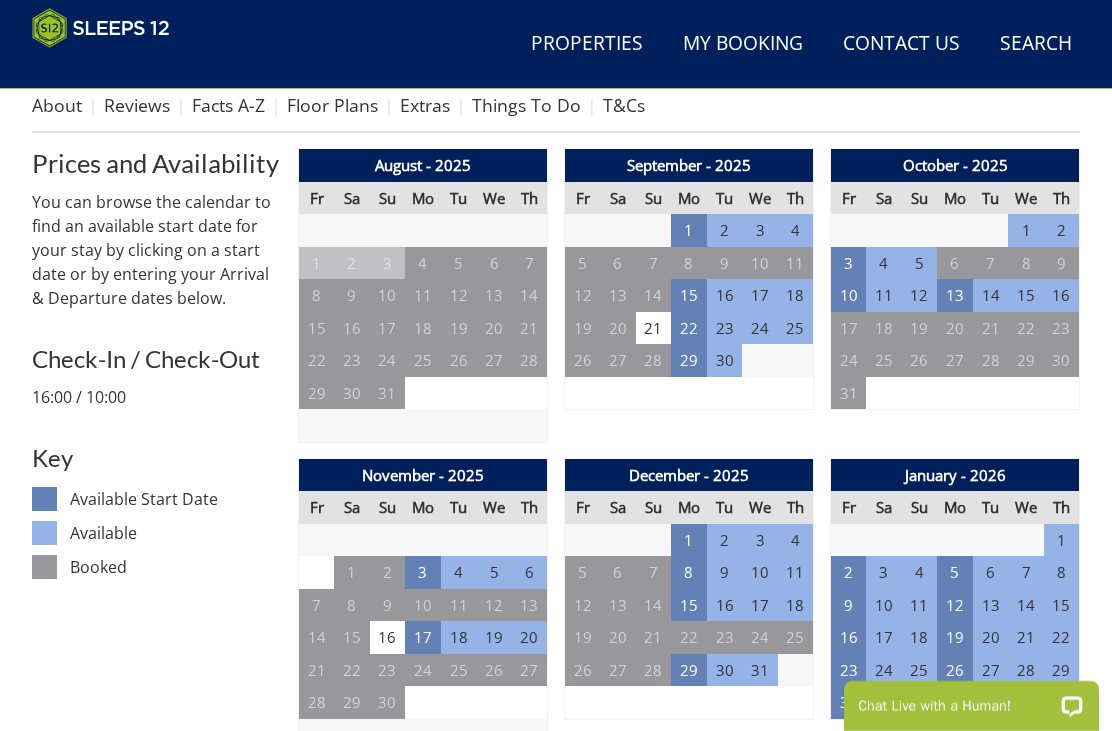 click on "29" at bounding box center [689, 670] 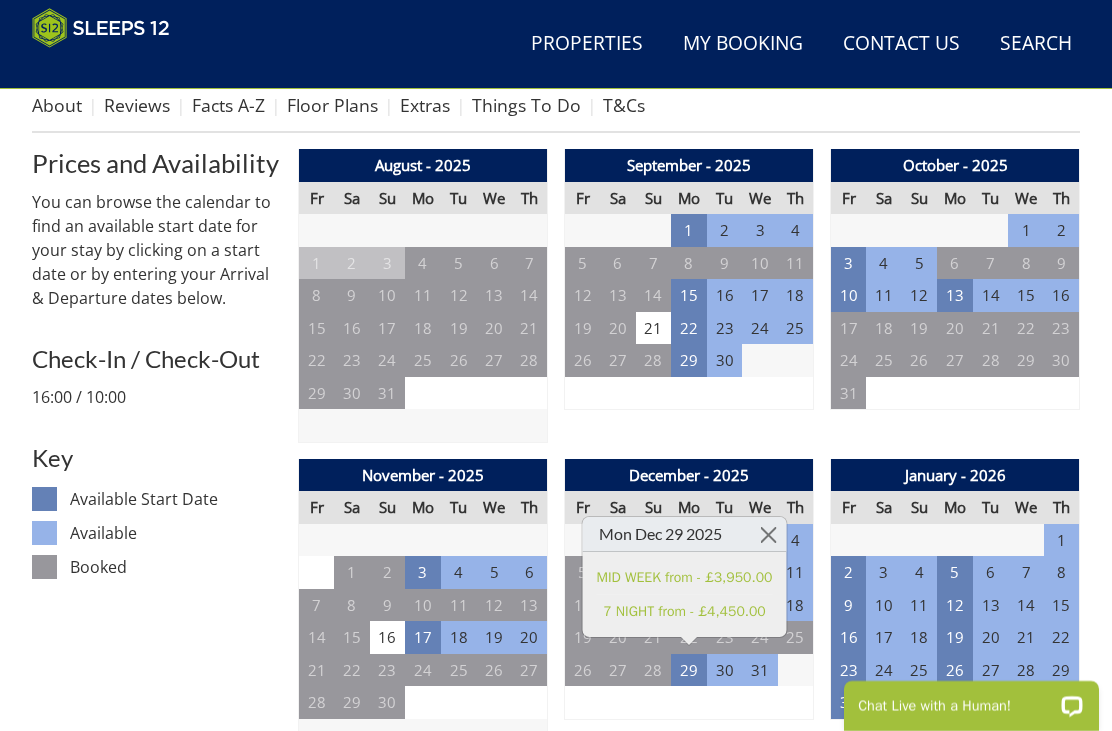 click on "December - 2025
Fr
Sa
Su
Mo
Tu
We
Th
28
29
30
1
2
3
4
5
6
7
8
9
10
11
12
13" at bounding box center (689, 606) 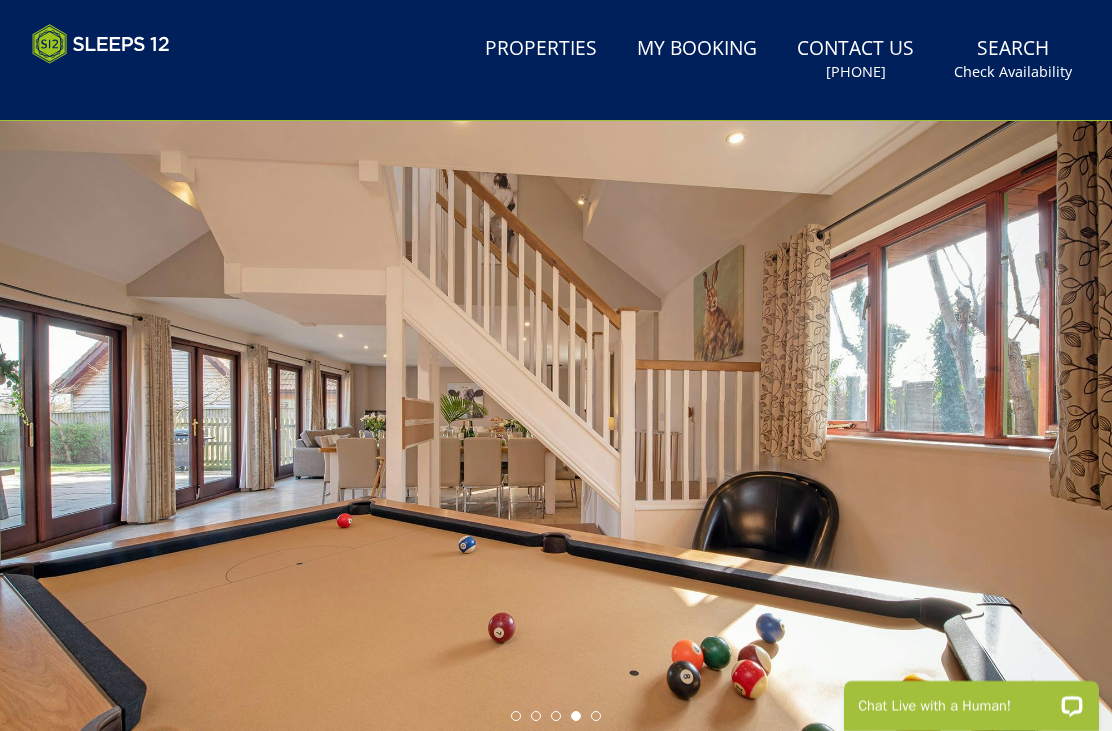 scroll, scrollTop: 0, scrollLeft: 0, axis: both 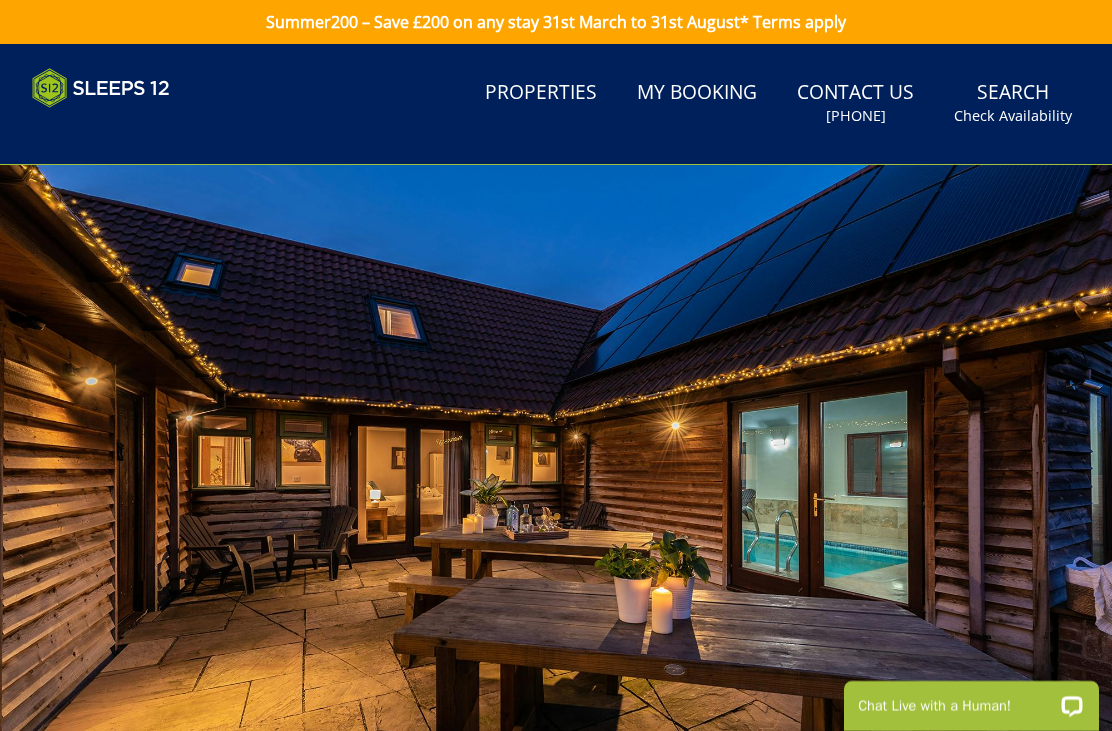 click at bounding box center [556, 476] 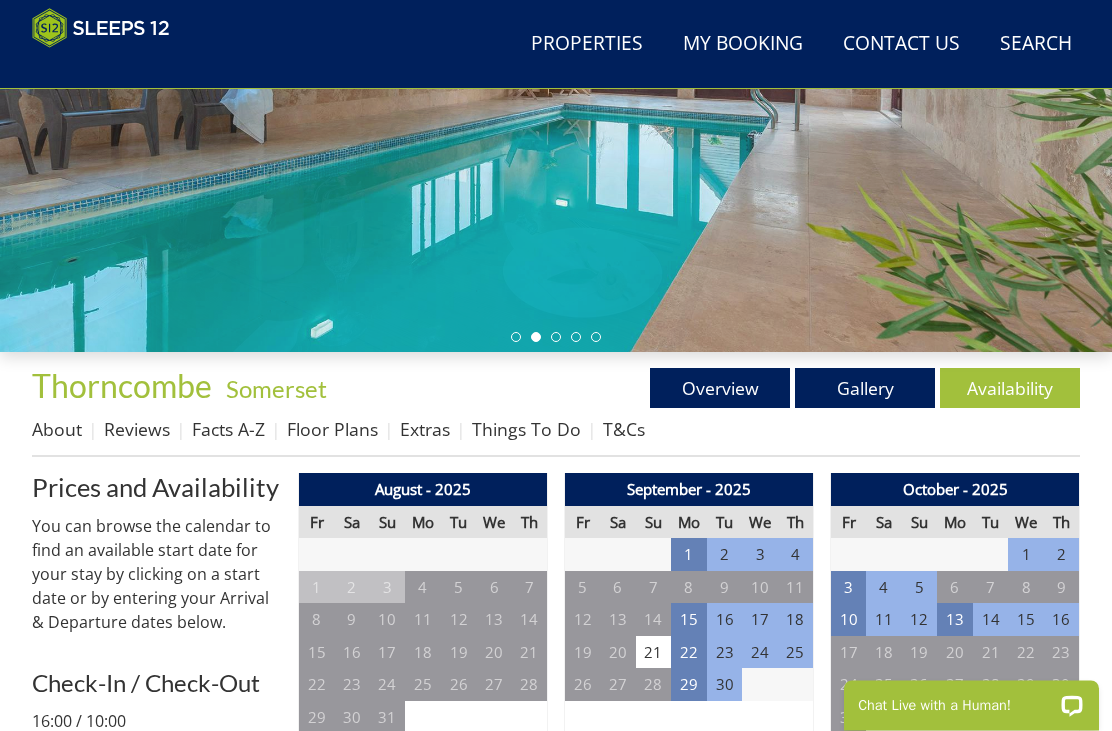 scroll, scrollTop: 404, scrollLeft: 0, axis: vertical 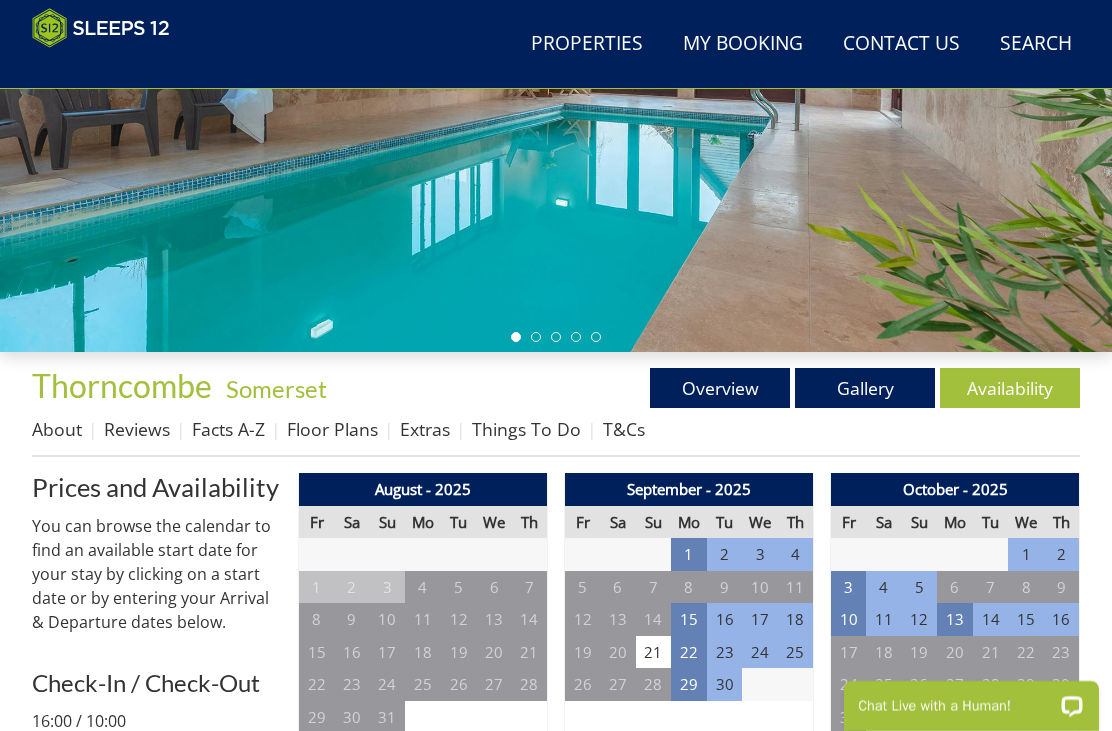 click on "Things To Do" at bounding box center (526, 429) 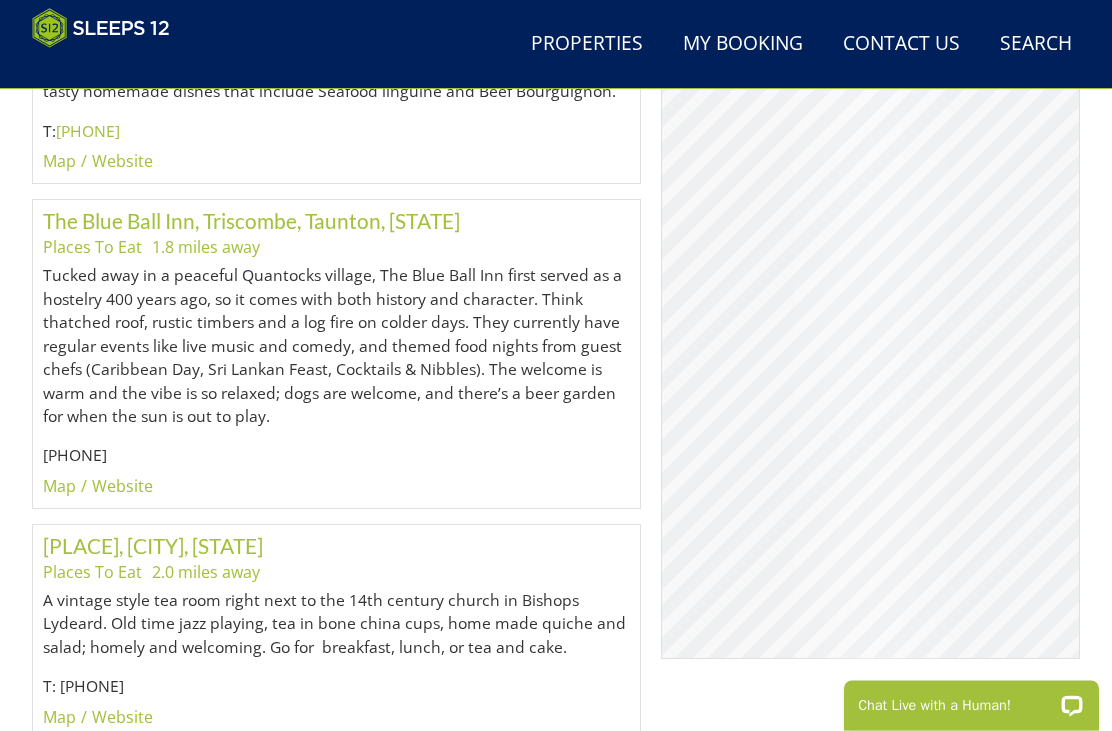 scroll, scrollTop: 1613, scrollLeft: 0, axis: vertical 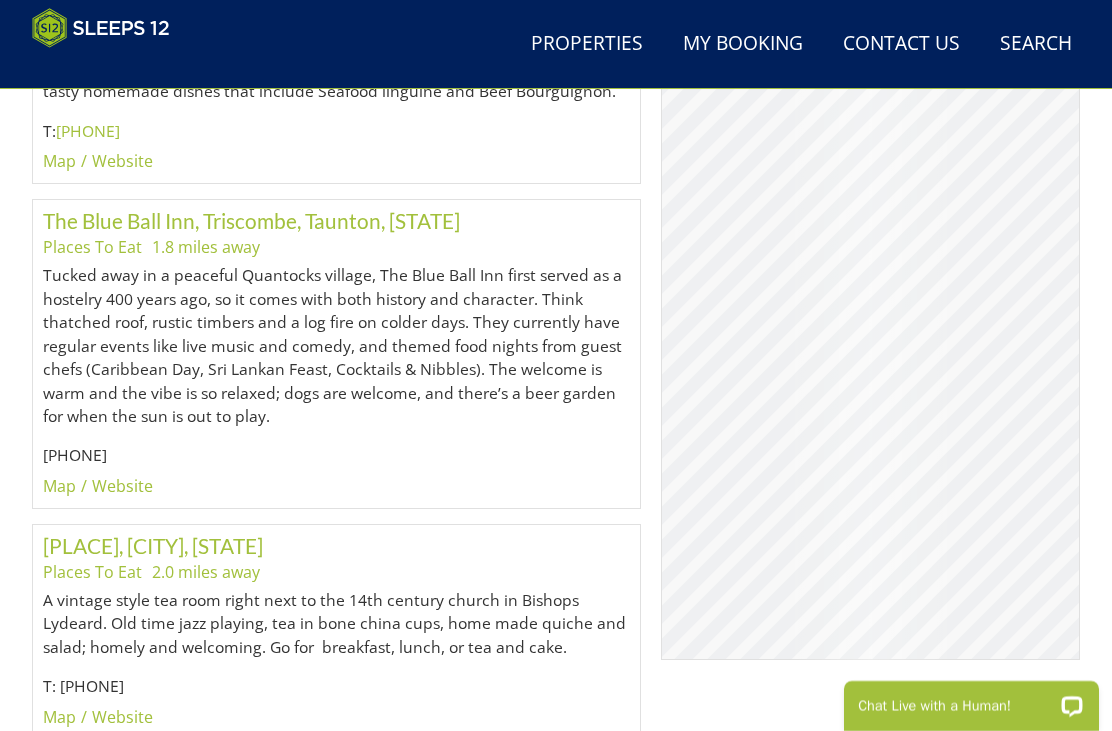 click on "[FIRST]'s Tea Room, [CITY], [STATE]" at bounding box center [153, 545] 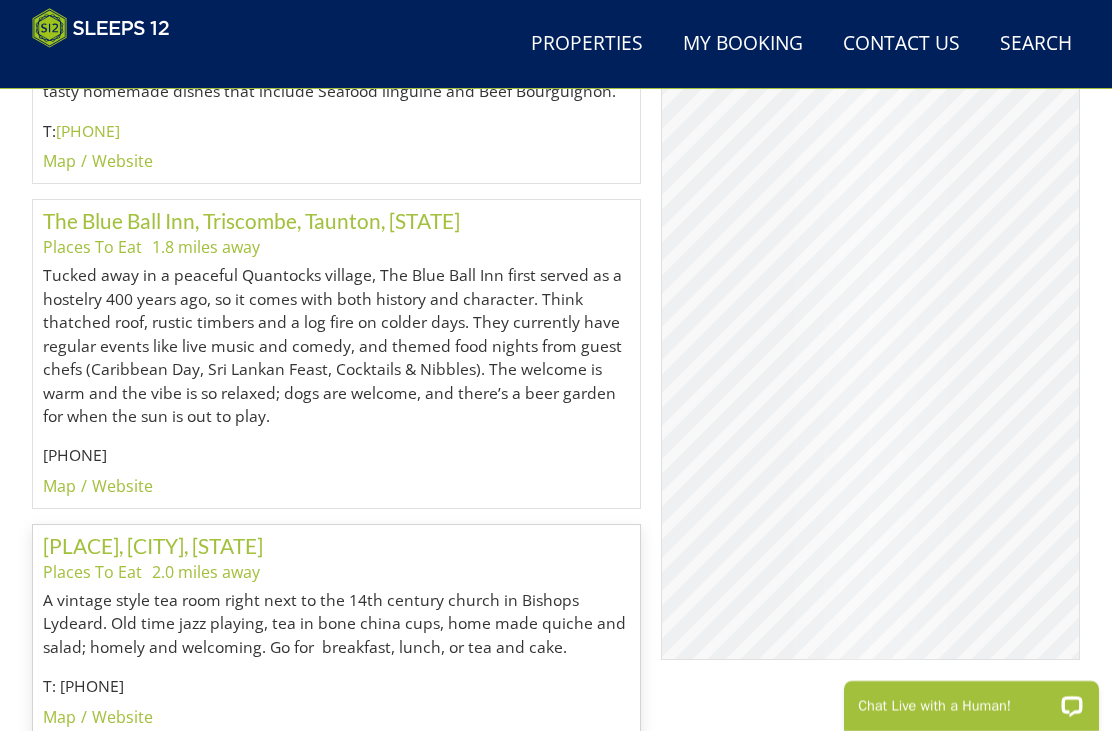 scroll, scrollTop: 1623, scrollLeft: 0, axis: vertical 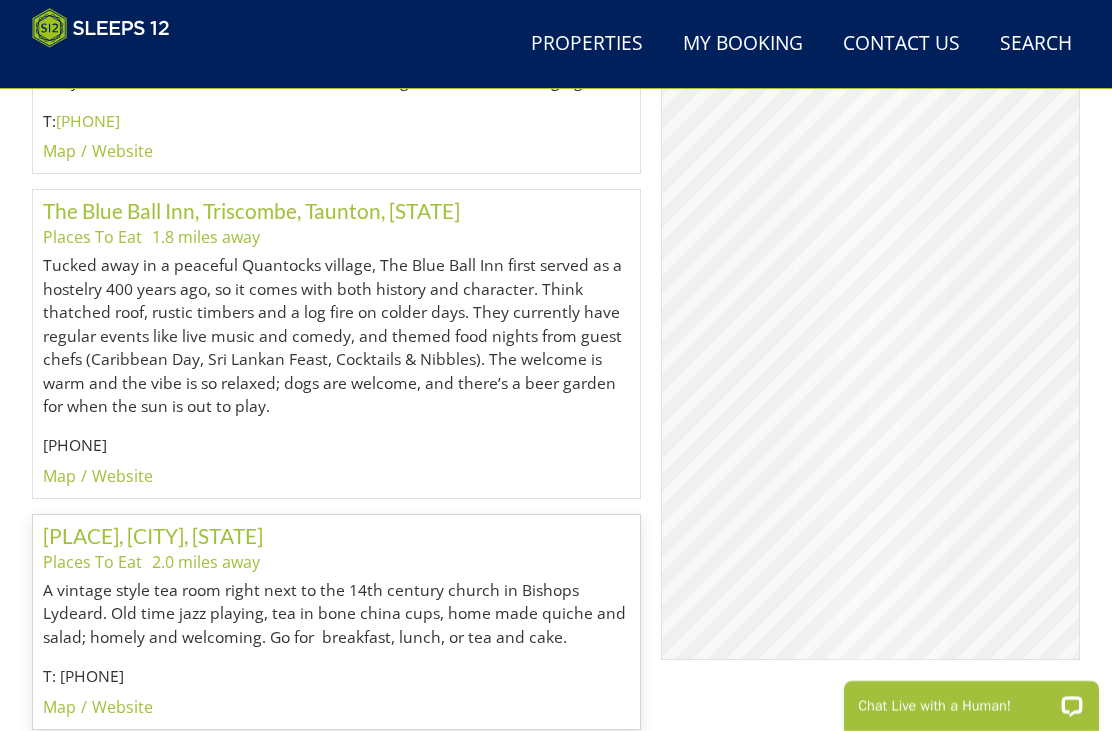 click on "[FIRST]'s Tea Room, [CITY], [STATE]" at bounding box center (153, 535) 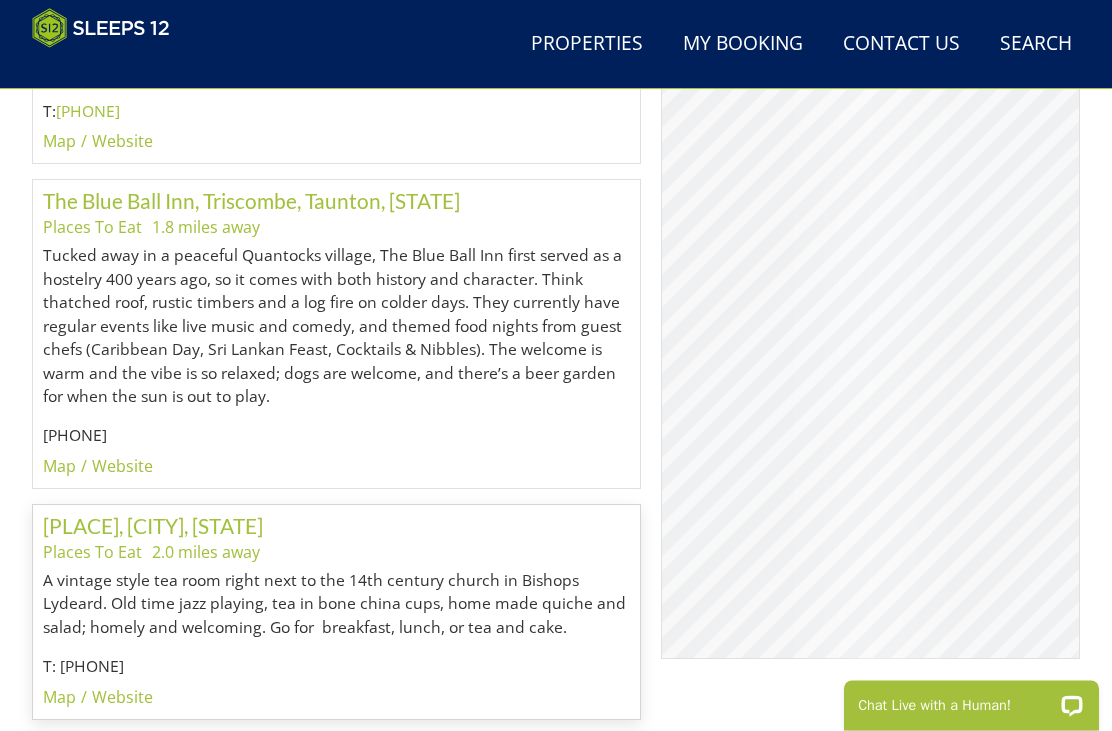 scroll, scrollTop: 1633, scrollLeft: 0, axis: vertical 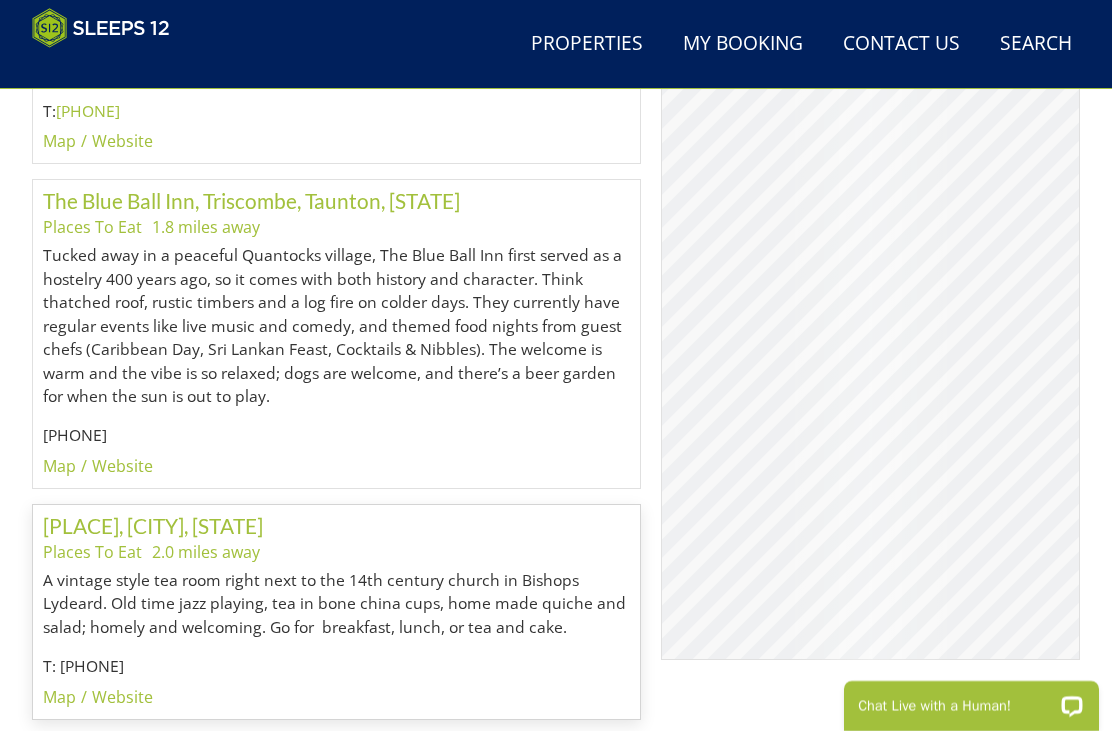 click on "Website" at bounding box center [122, 697] 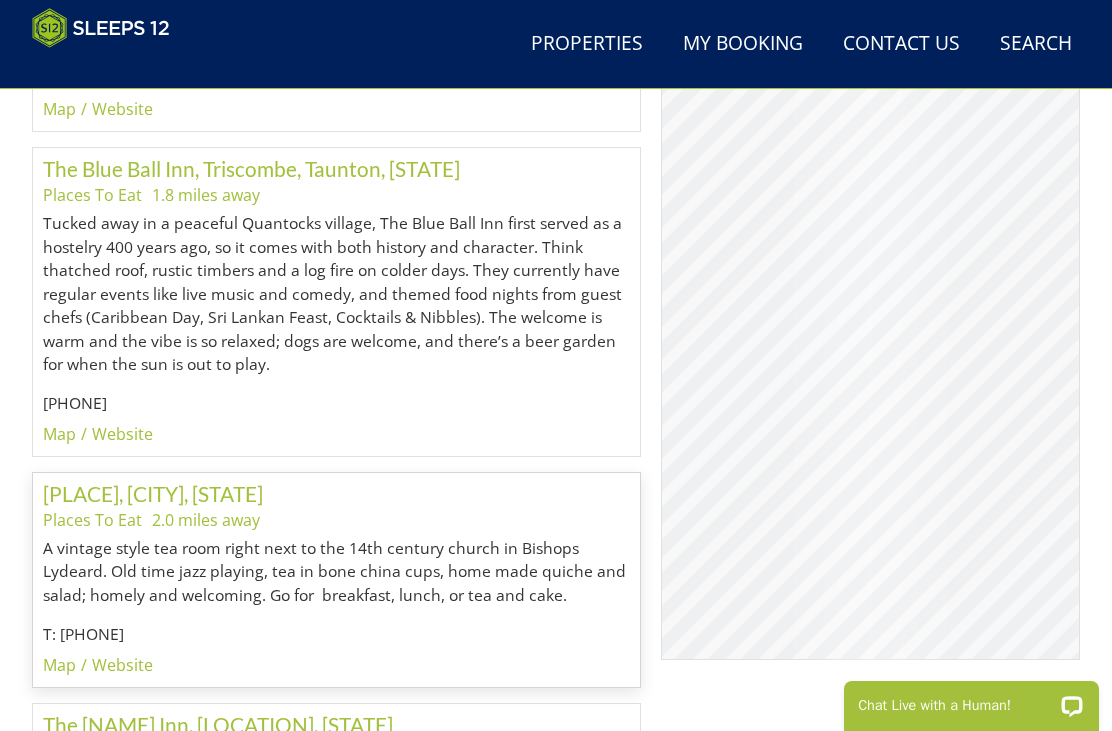 scroll, scrollTop: 1660, scrollLeft: 0, axis: vertical 